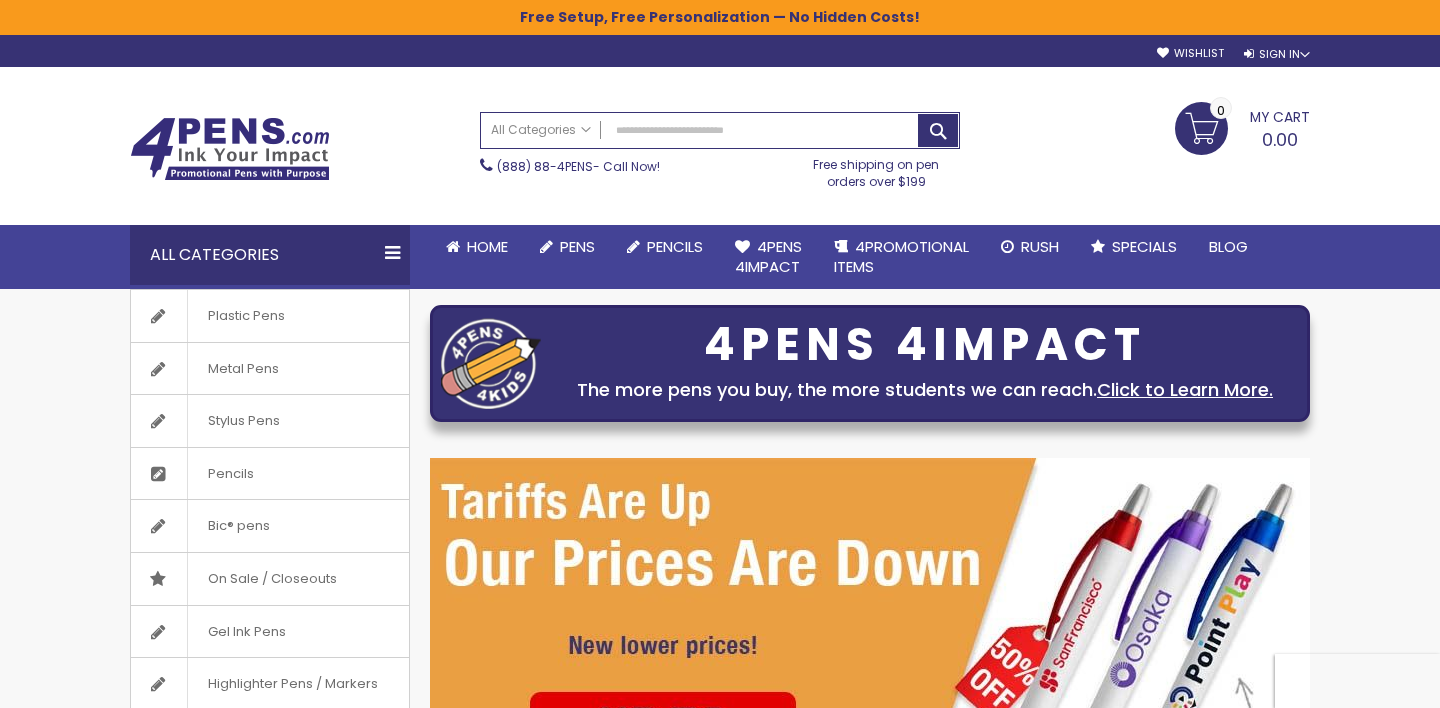 scroll, scrollTop: 0, scrollLeft: 0, axis: both 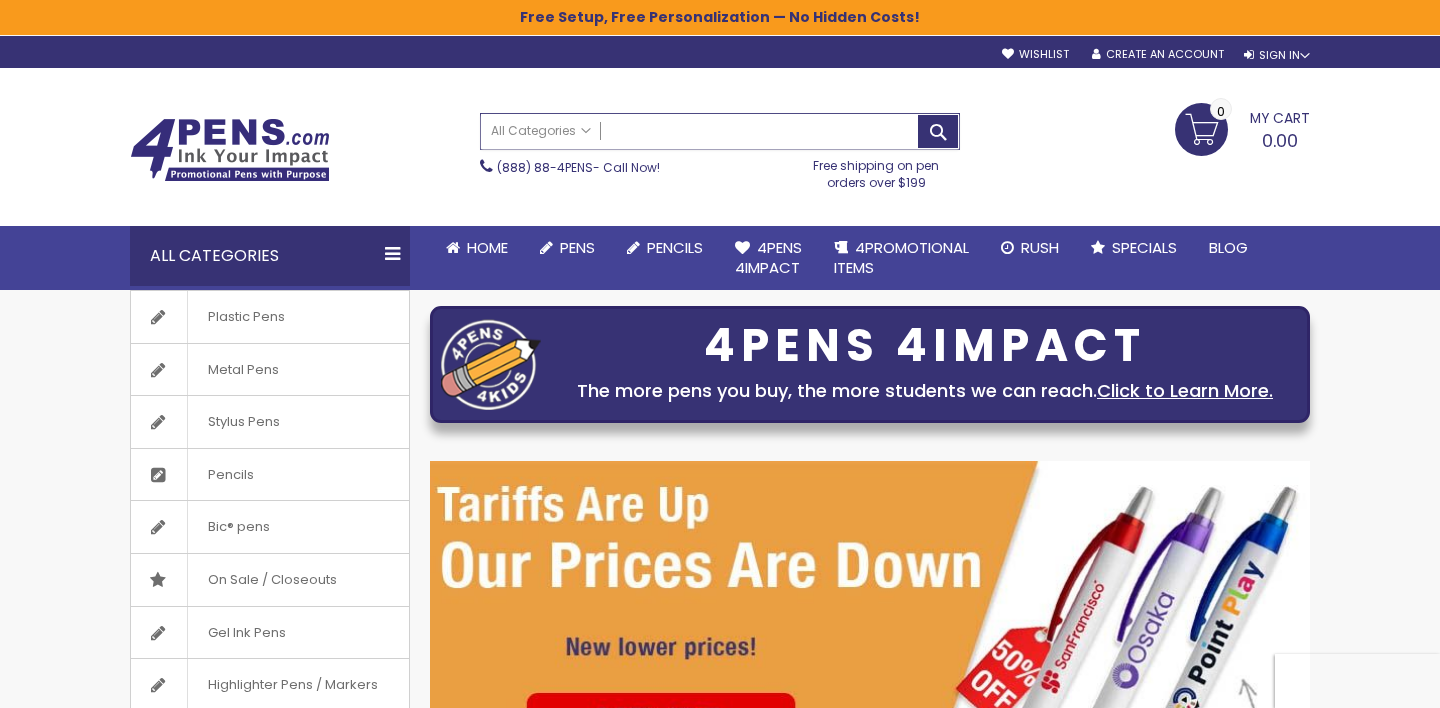 click on "Search" at bounding box center (720, 131) 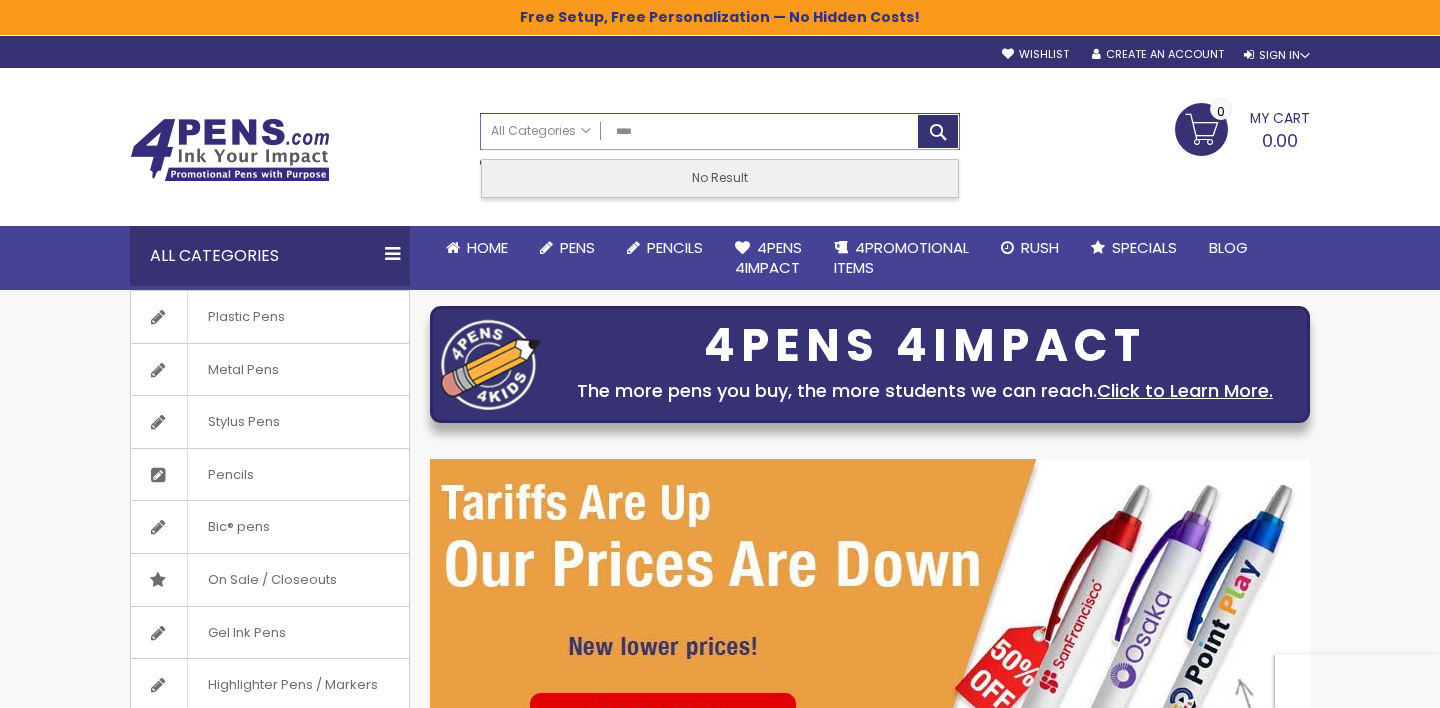 type on "****" 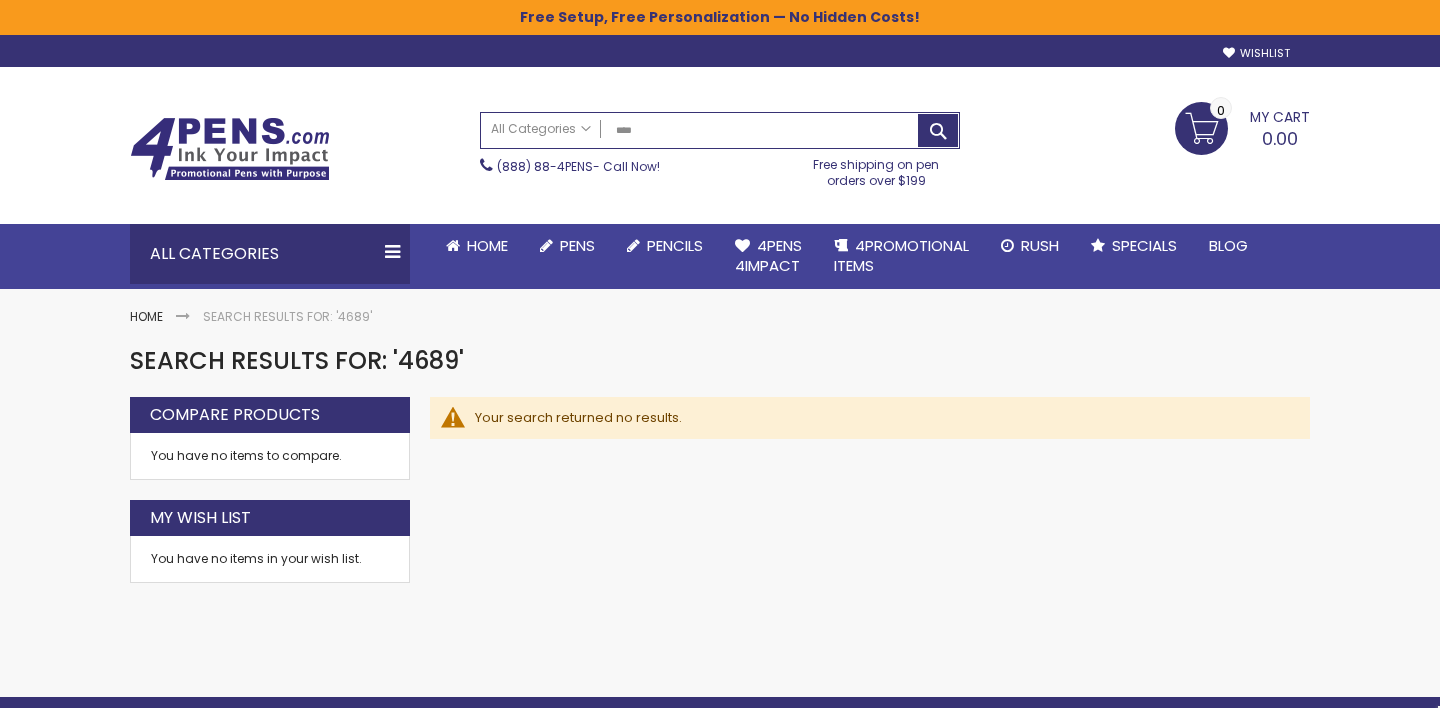 scroll, scrollTop: 0, scrollLeft: 0, axis: both 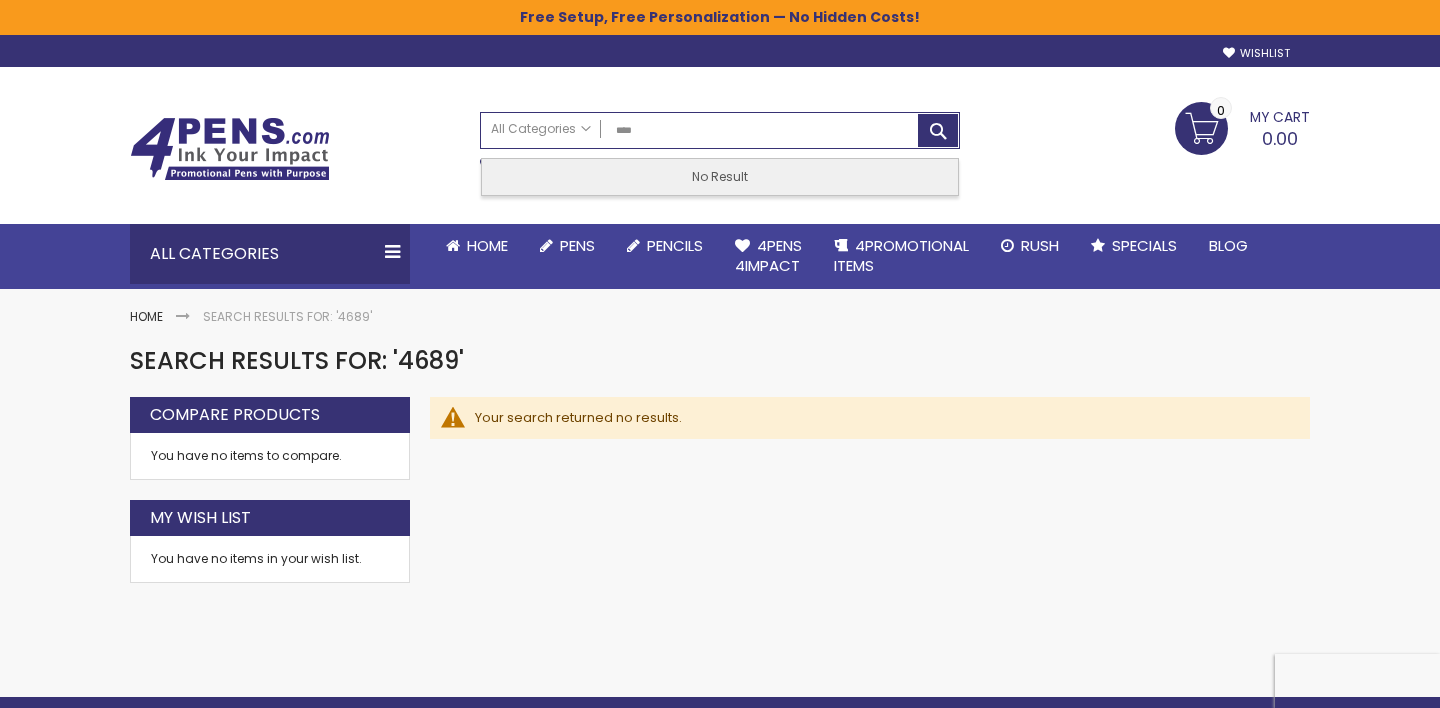 click on "****" at bounding box center (720, 130) 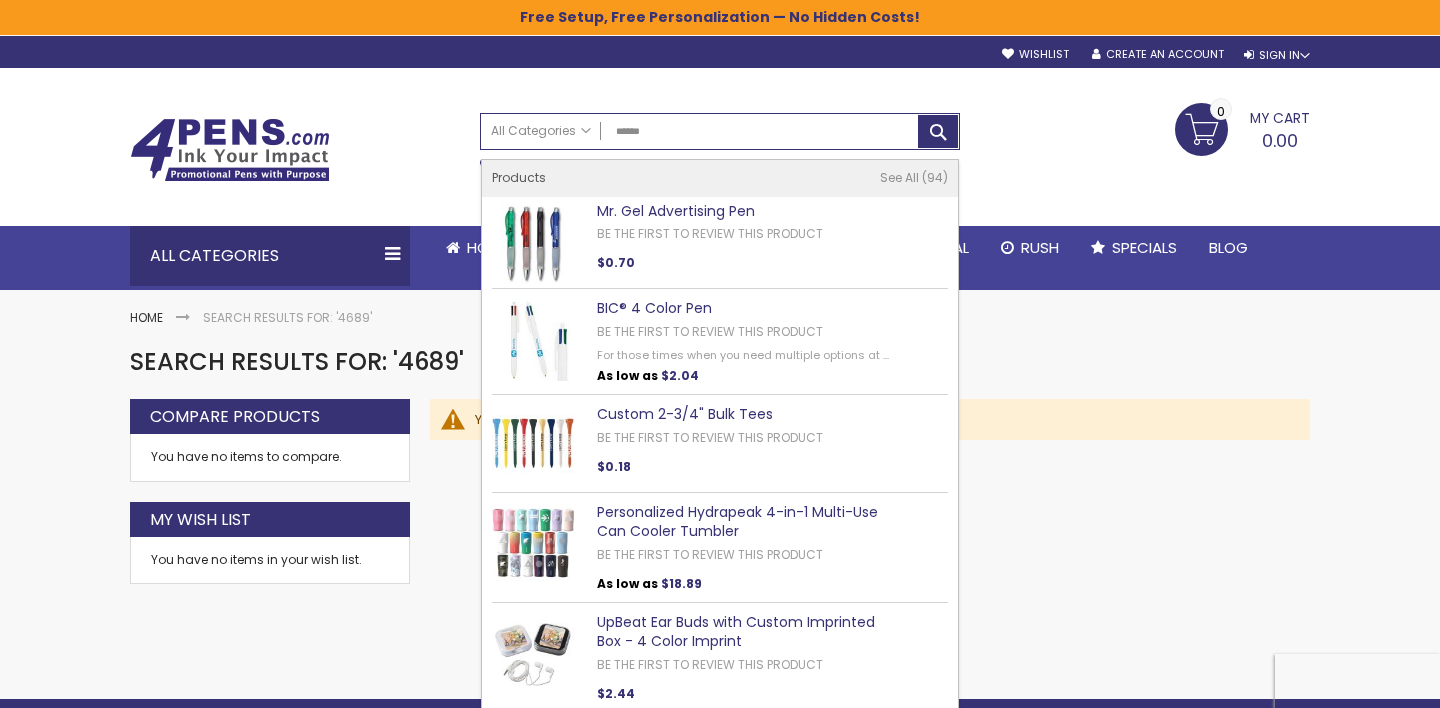 type on "*******" 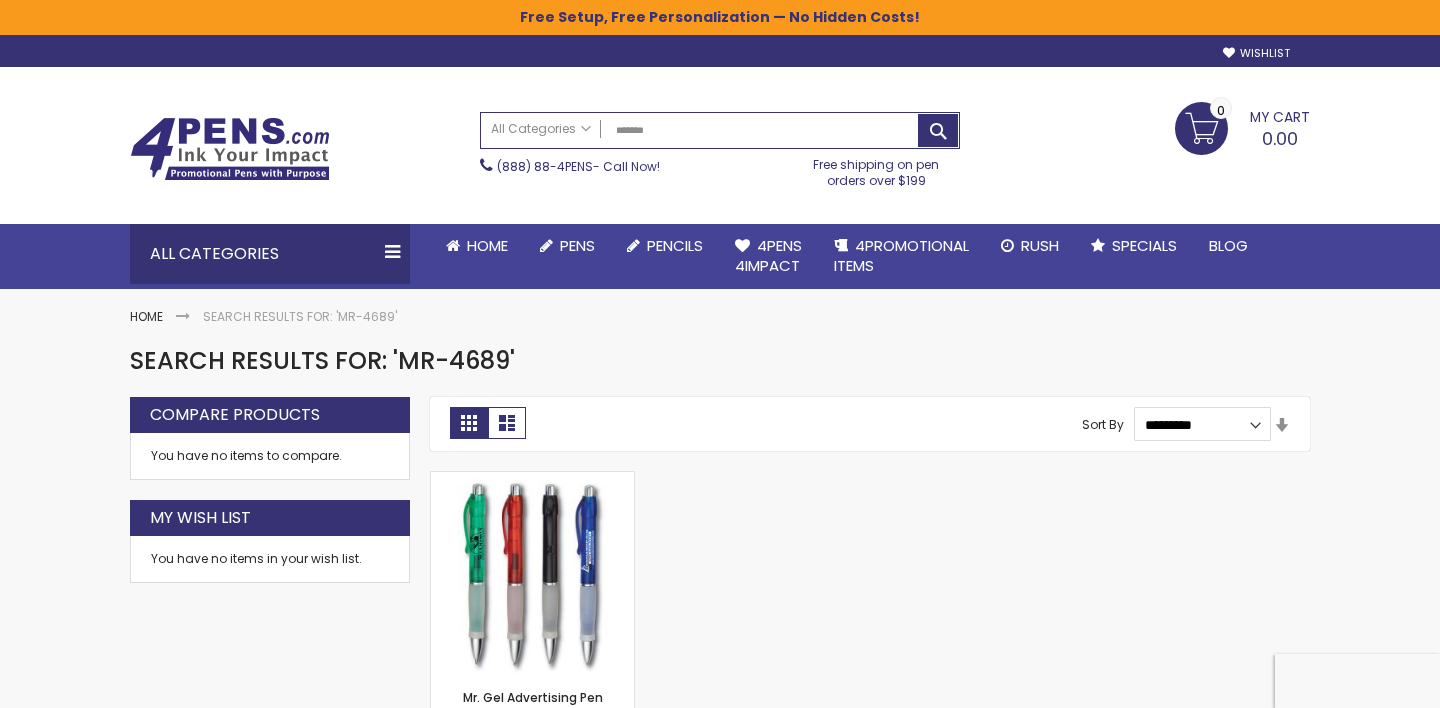 scroll, scrollTop: 0, scrollLeft: 0, axis: both 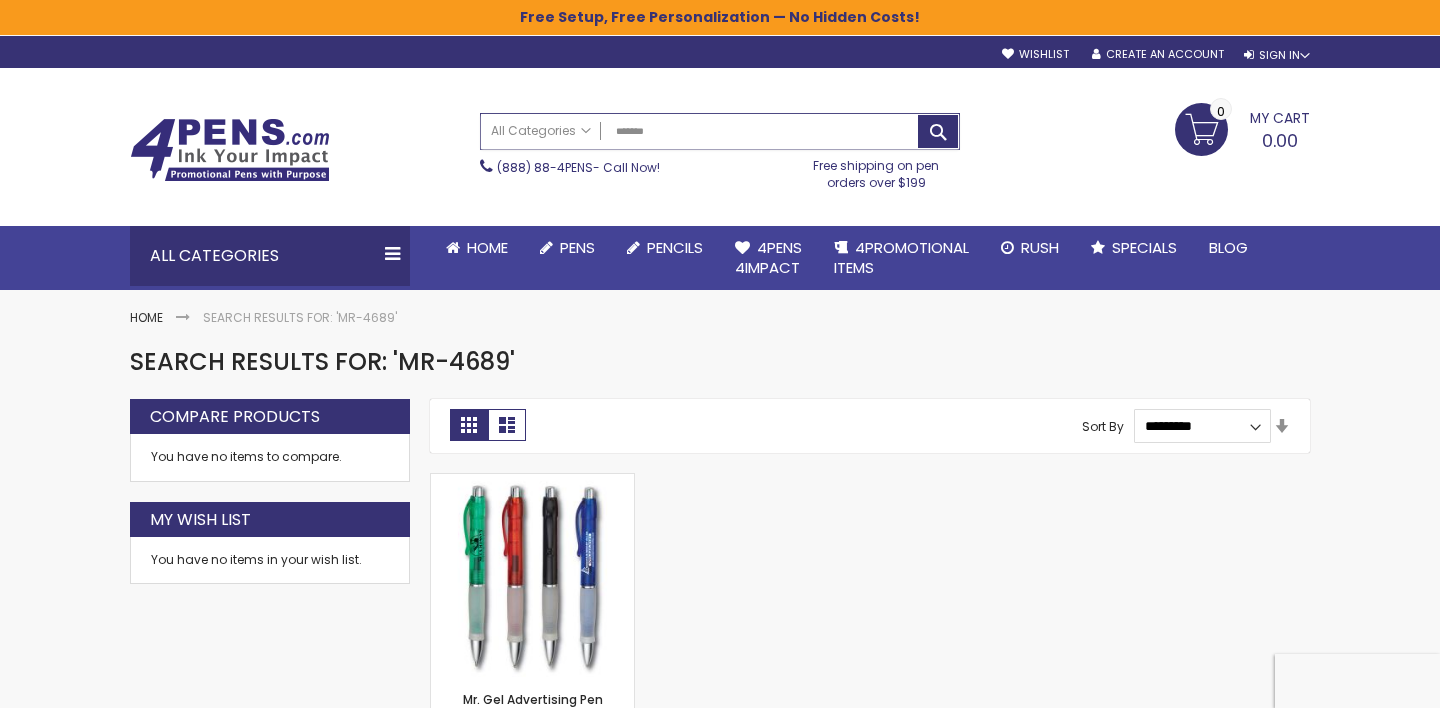 type on "*******" 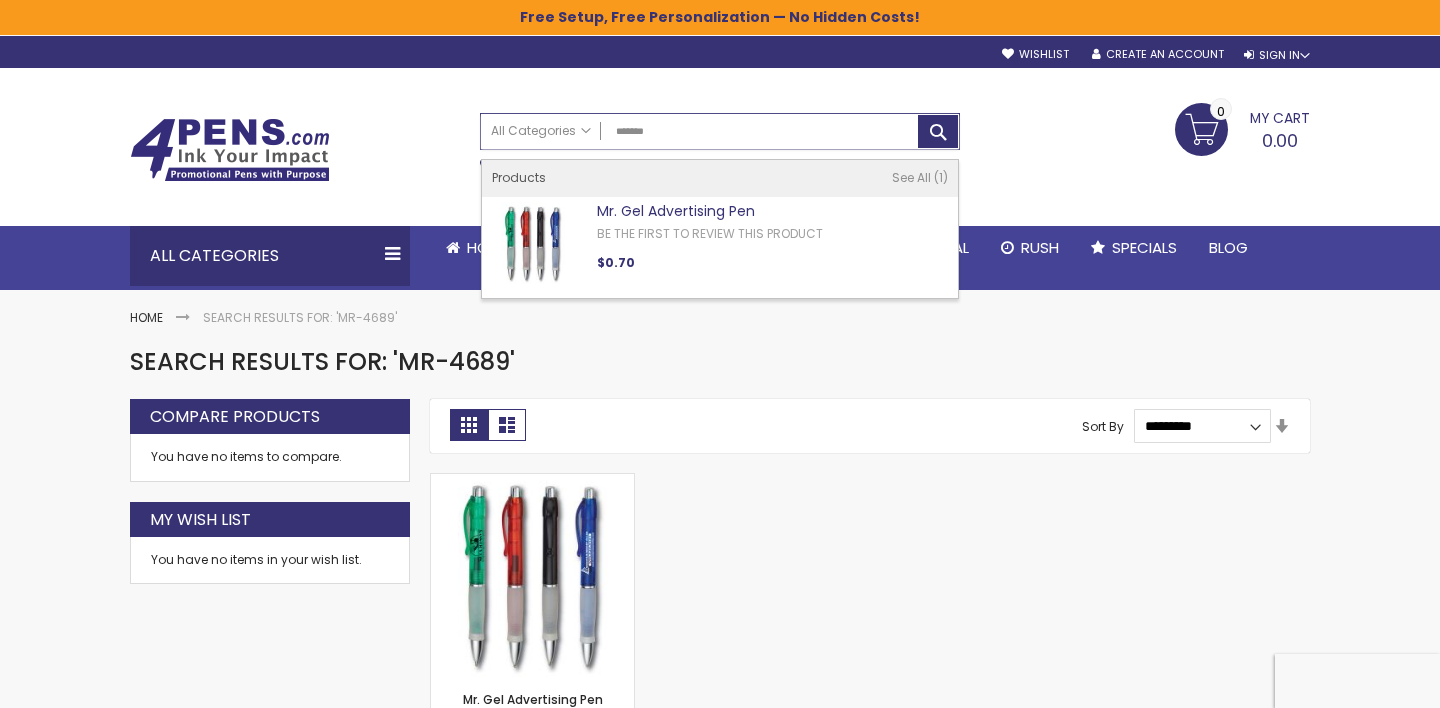 click on "*******" at bounding box center [720, 131] 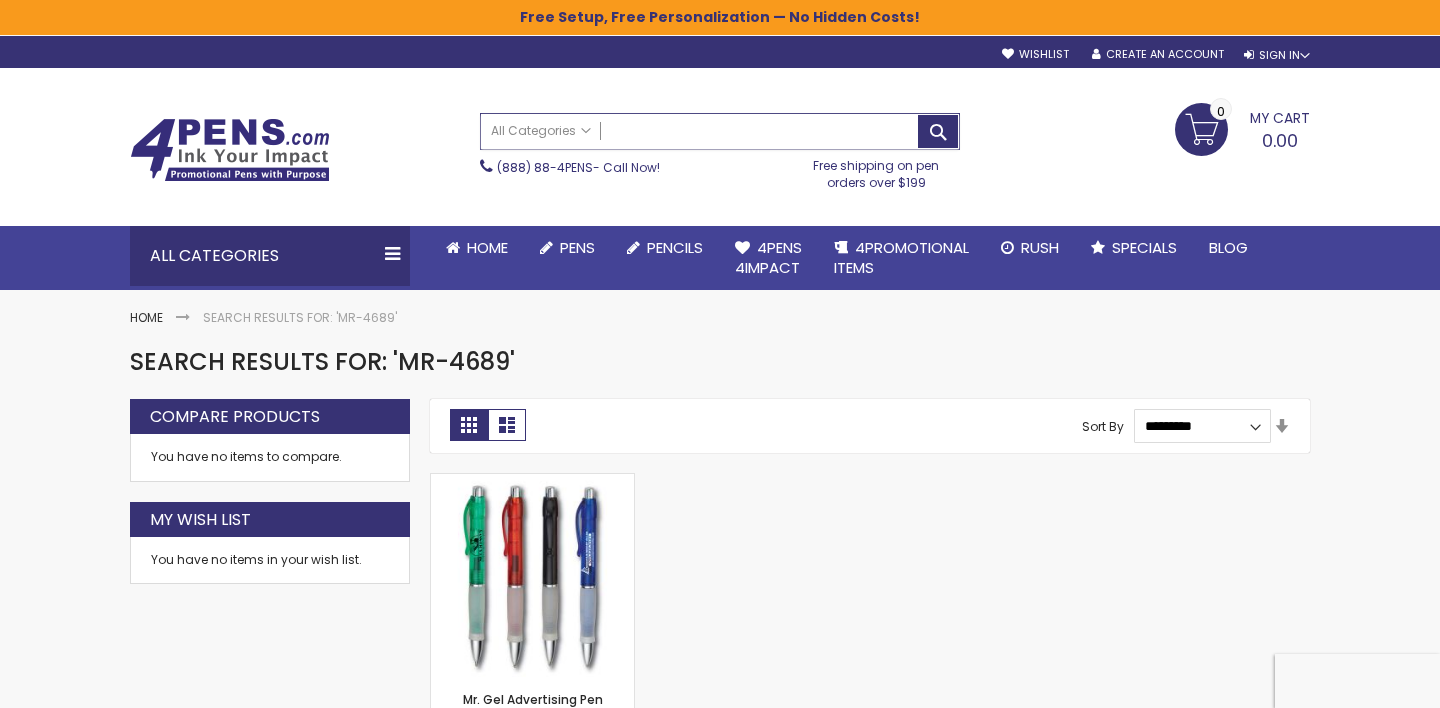 click on "Search" at bounding box center [720, 131] 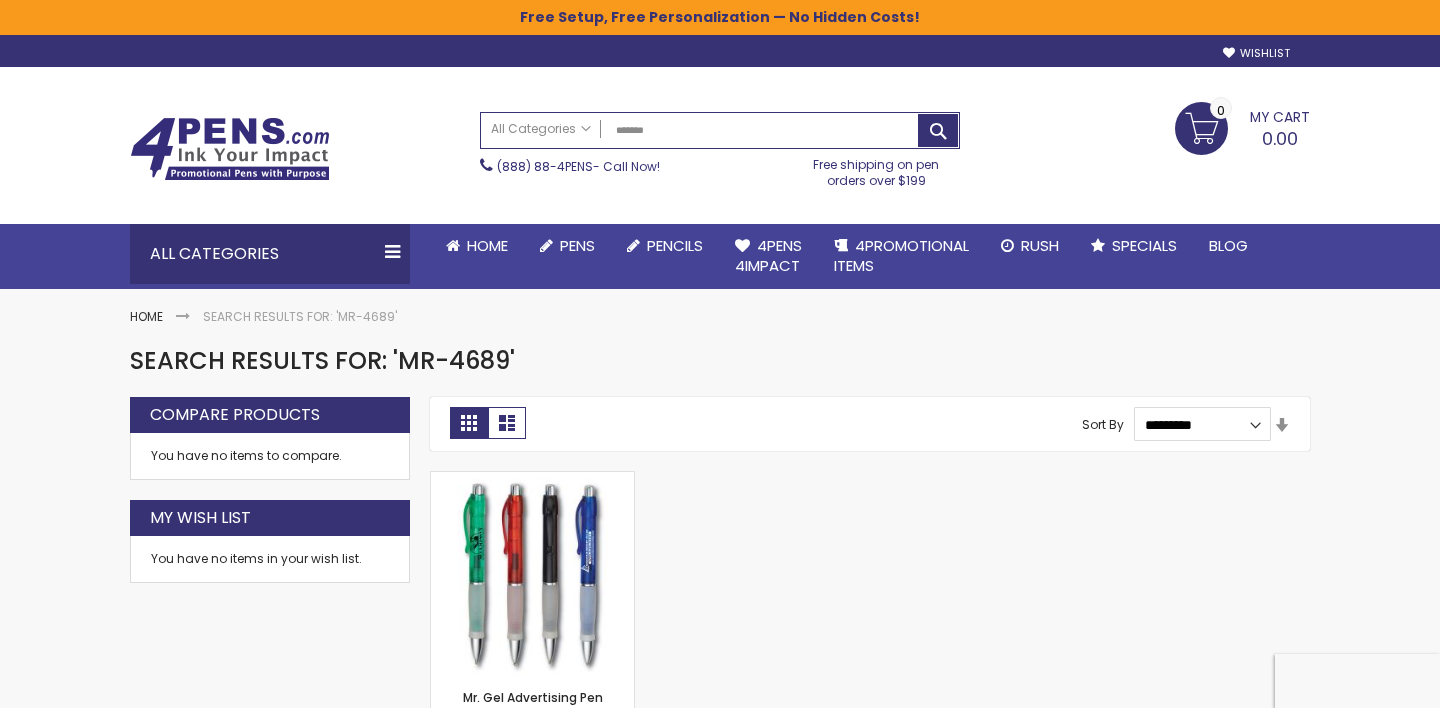 scroll, scrollTop: 0, scrollLeft: 0, axis: both 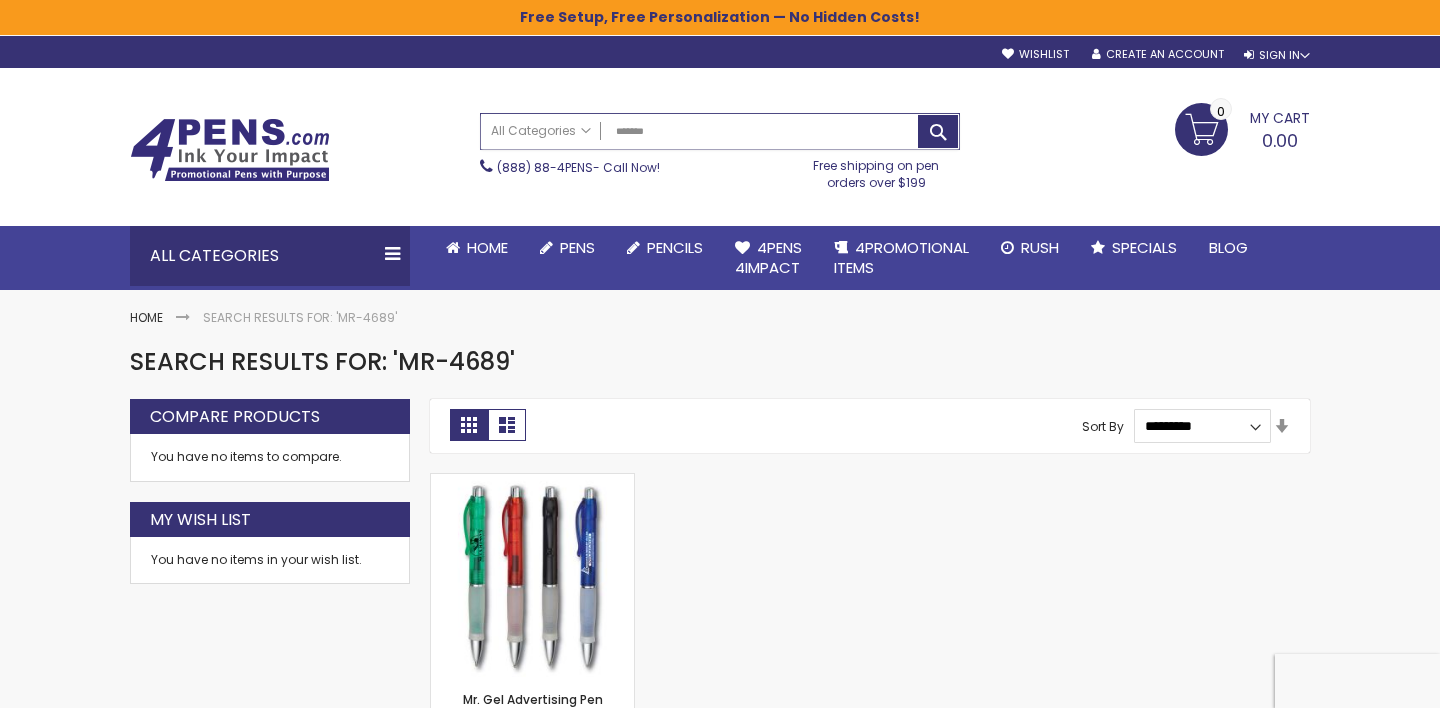 click on "*******" at bounding box center (720, 131) 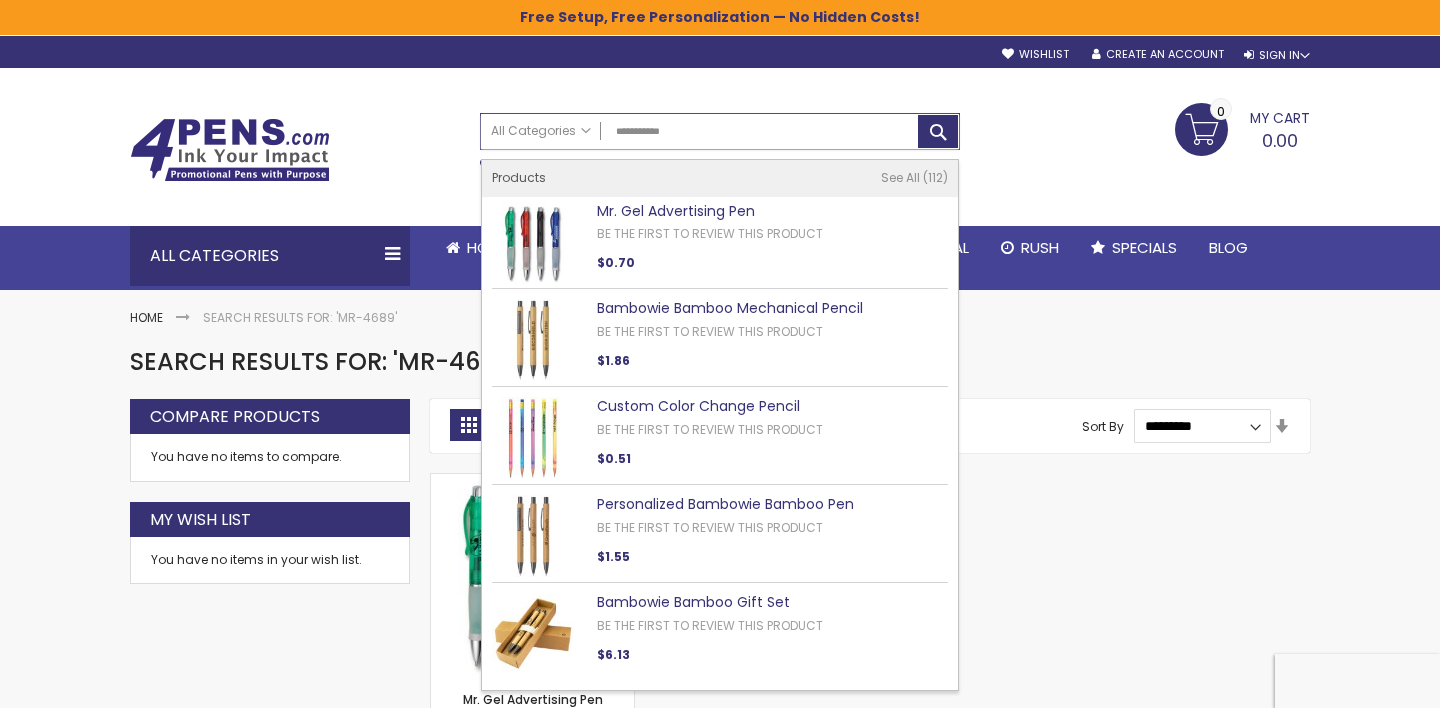 type on "**********" 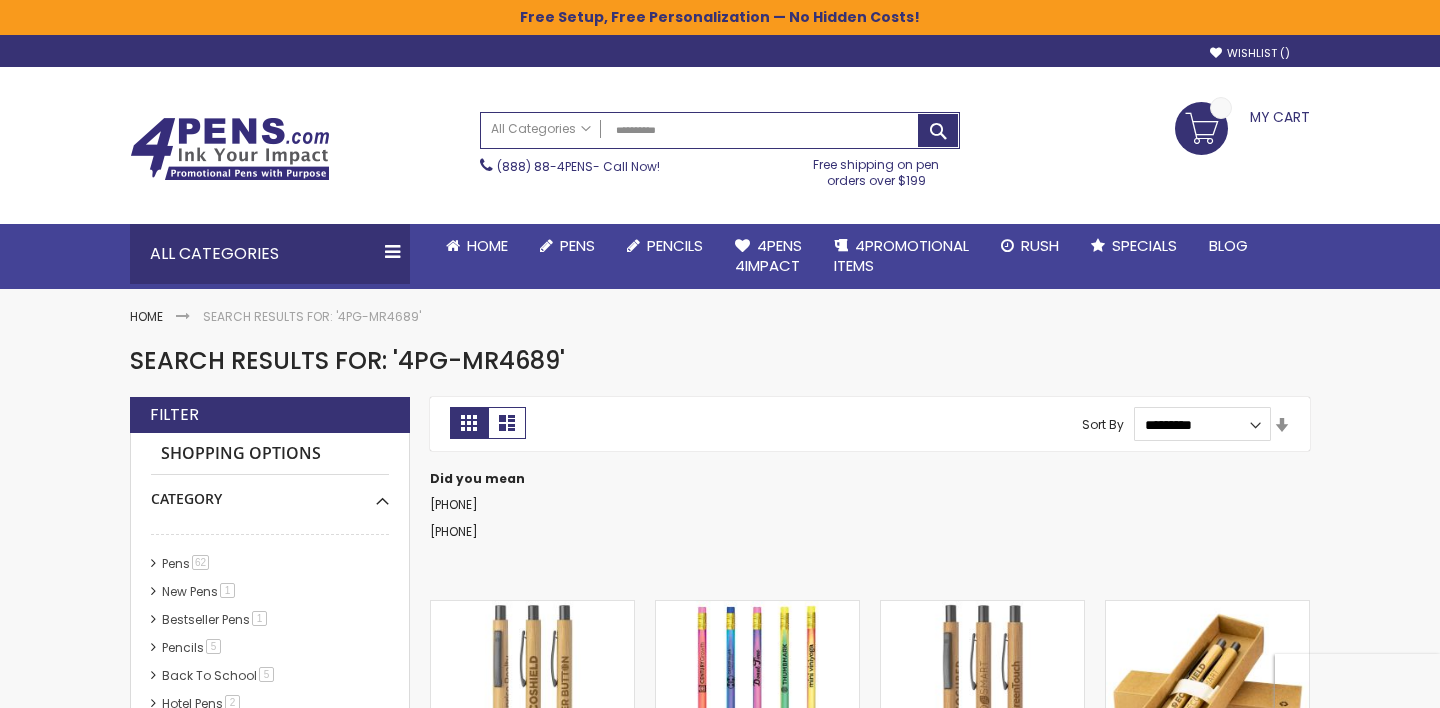 scroll, scrollTop: 0, scrollLeft: 0, axis: both 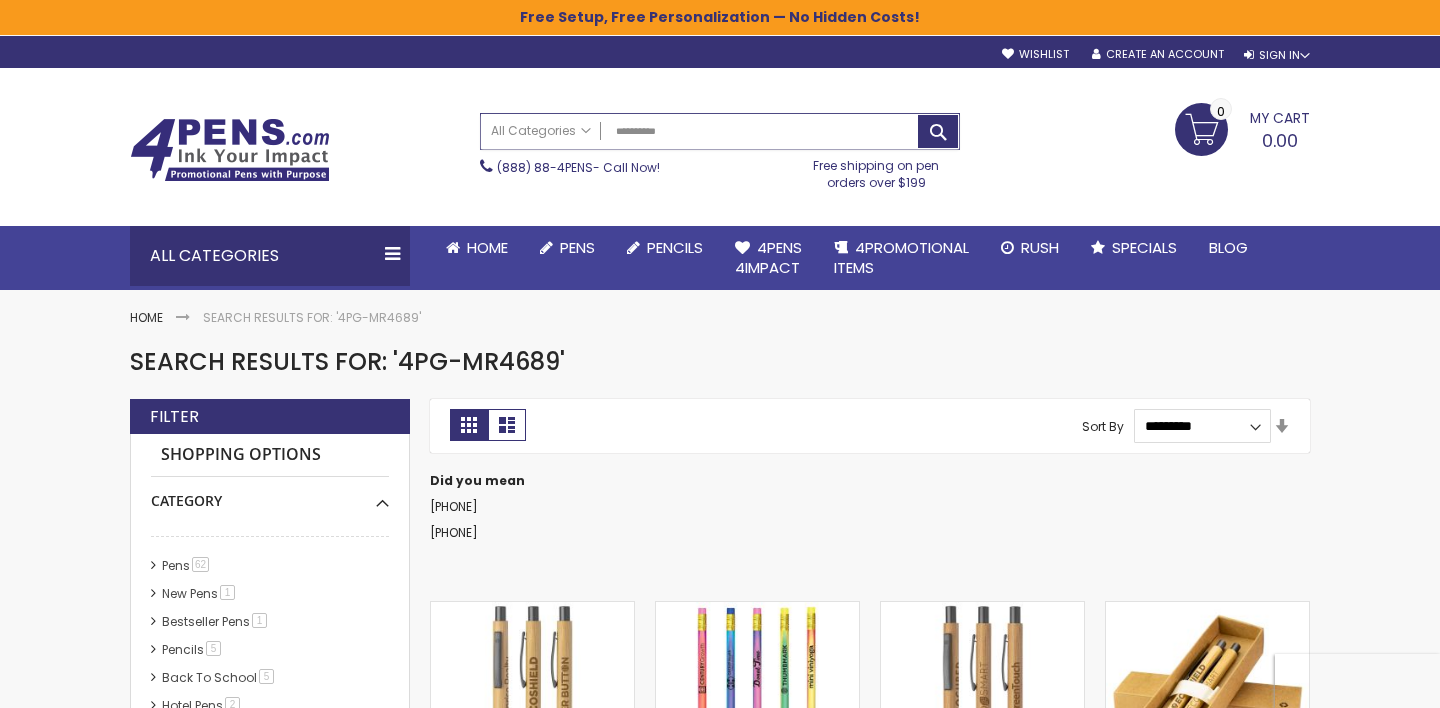 type on "**********" 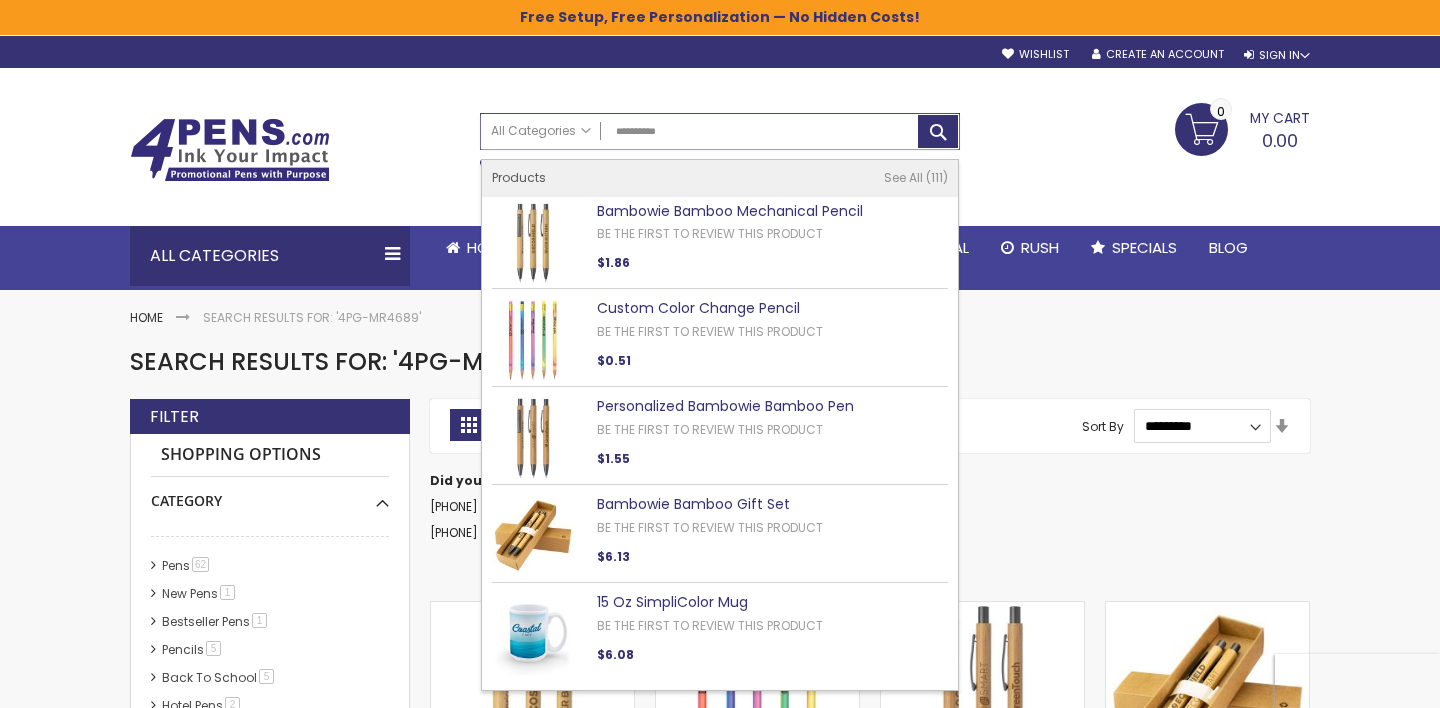 click on "**********" at bounding box center [720, 131] 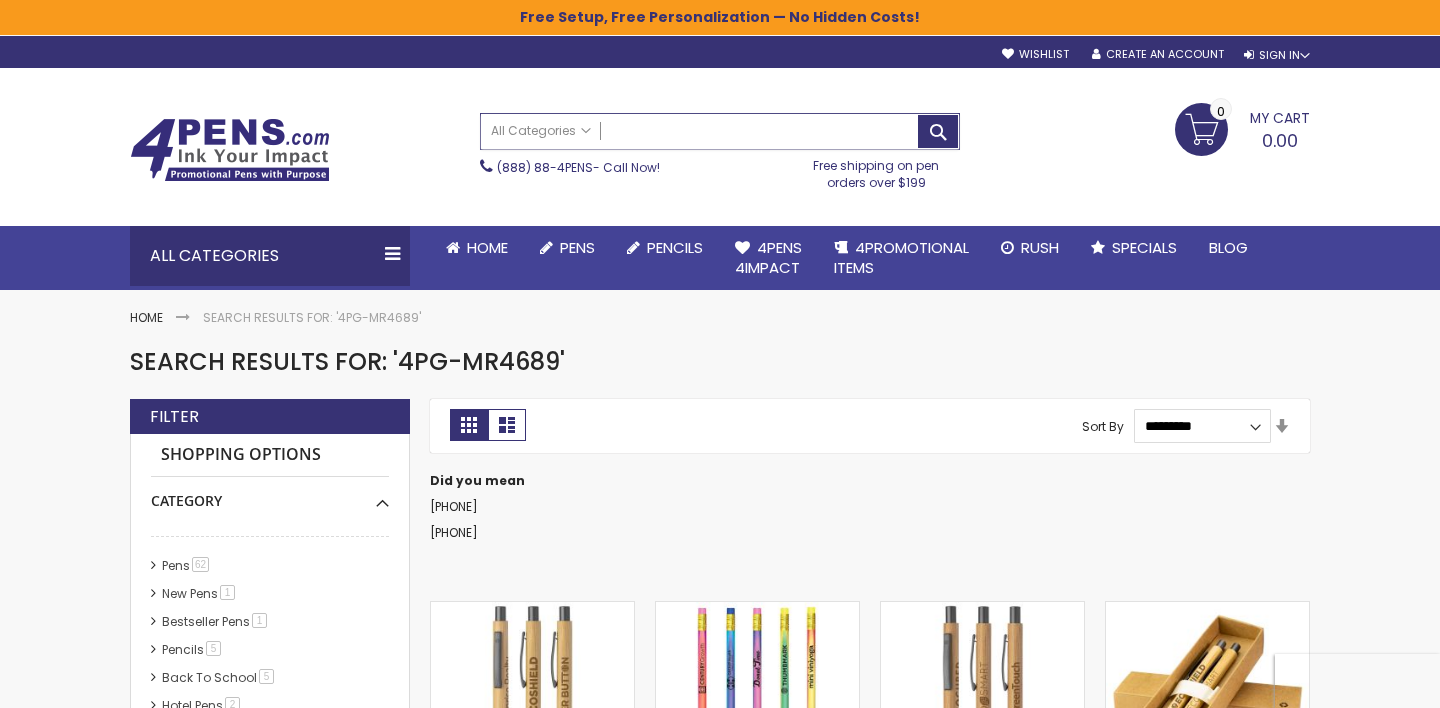 click on "Search" at bounding box center (720, 131) 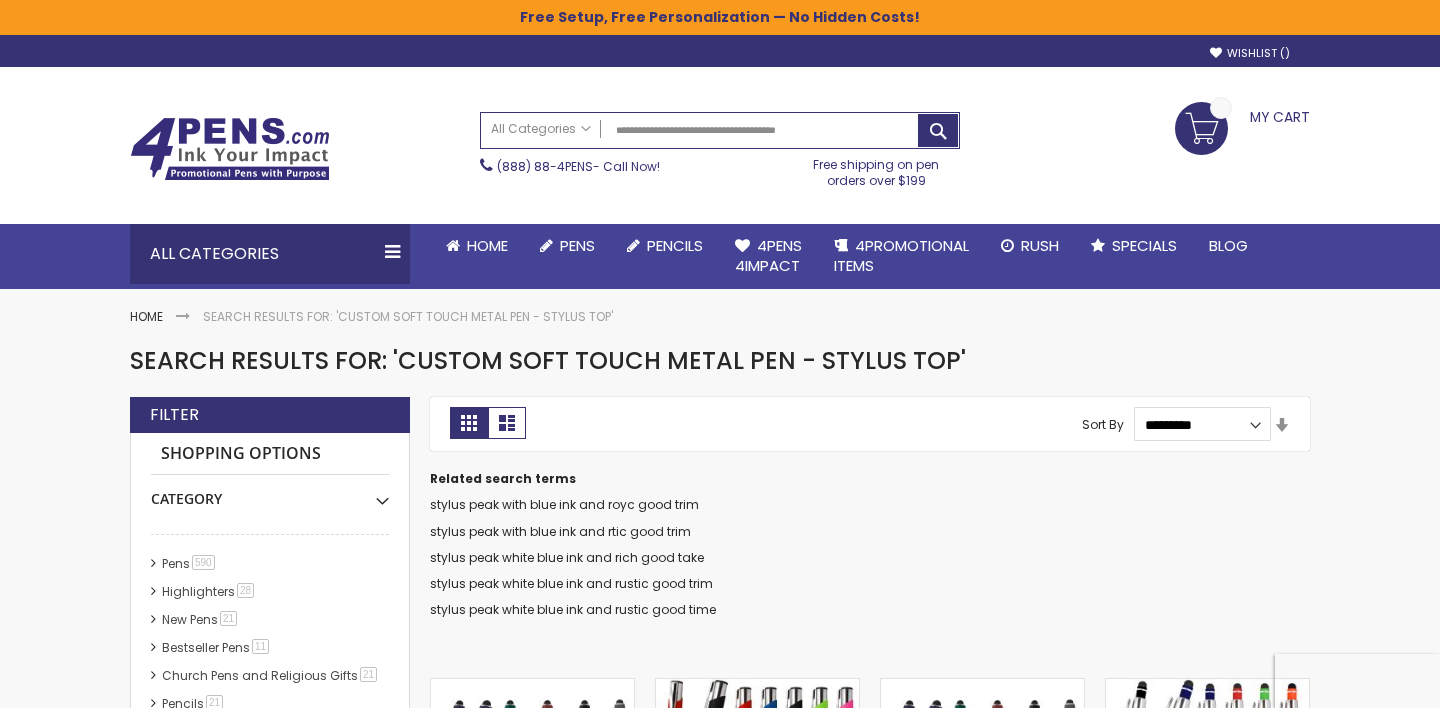 scroll, scrollTop: 0, scrollLeft: 0, axis: both 